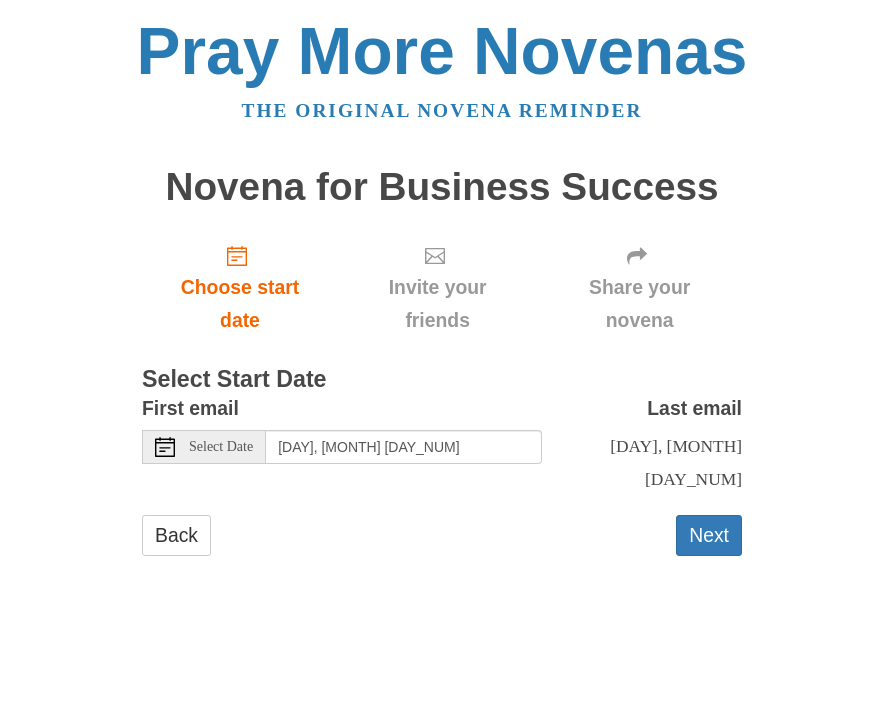 scroll, scrollTop: 0, scrollLeft: 0, axis: both 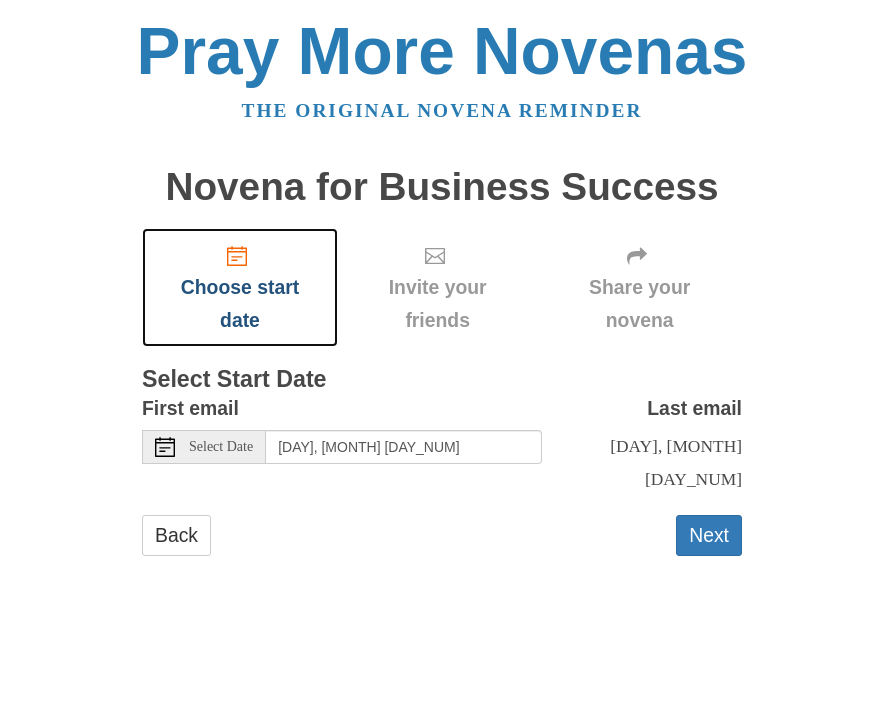 click on "Choose start date" at bounding box center (240, 287) 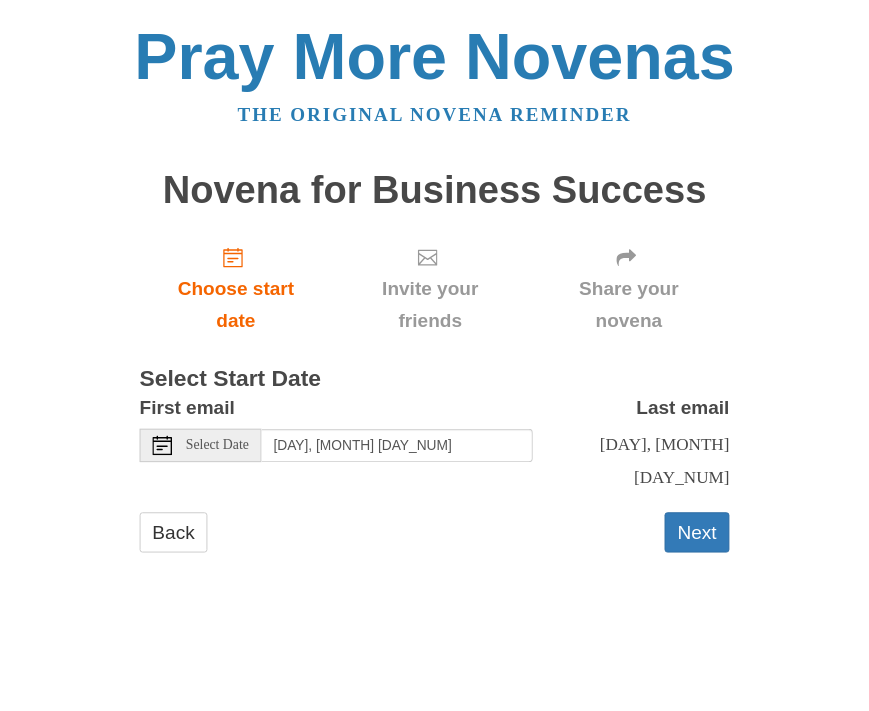 scroll, scrollTop: 0, scrollLeft: 0, axis: both 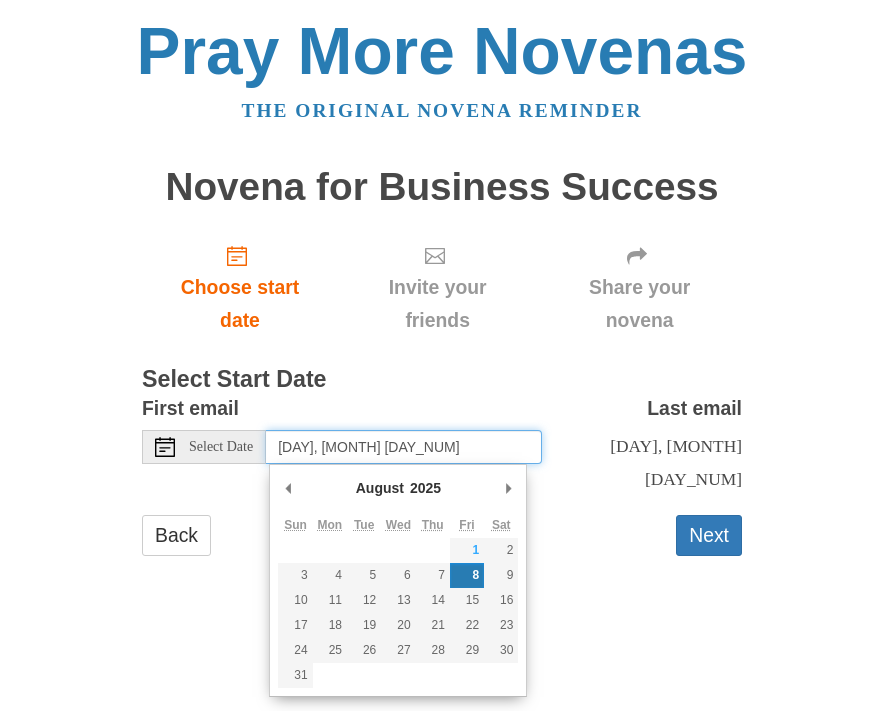 type on "Friday, August 1st" 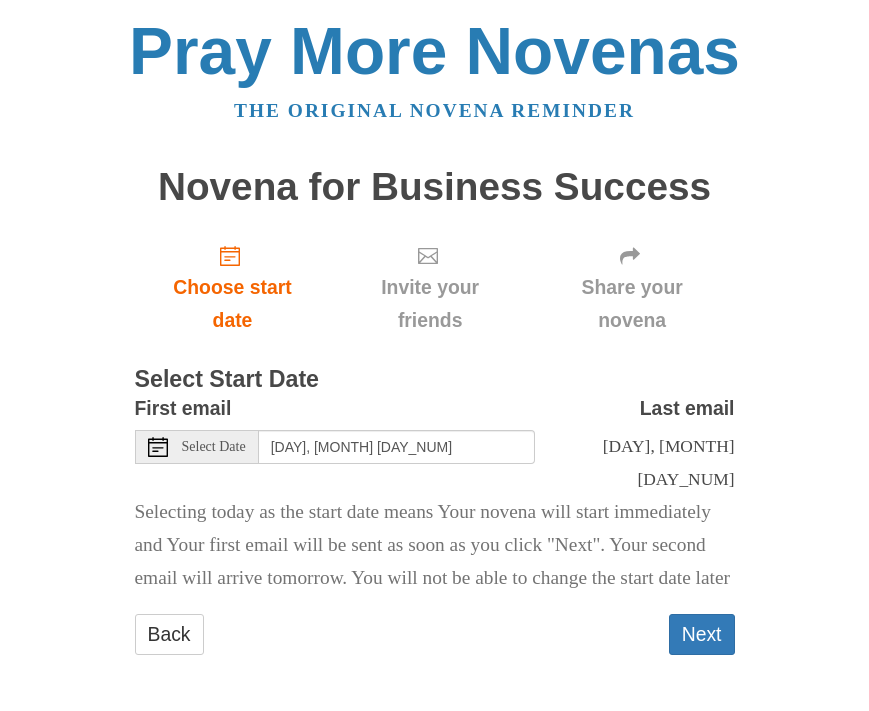 type 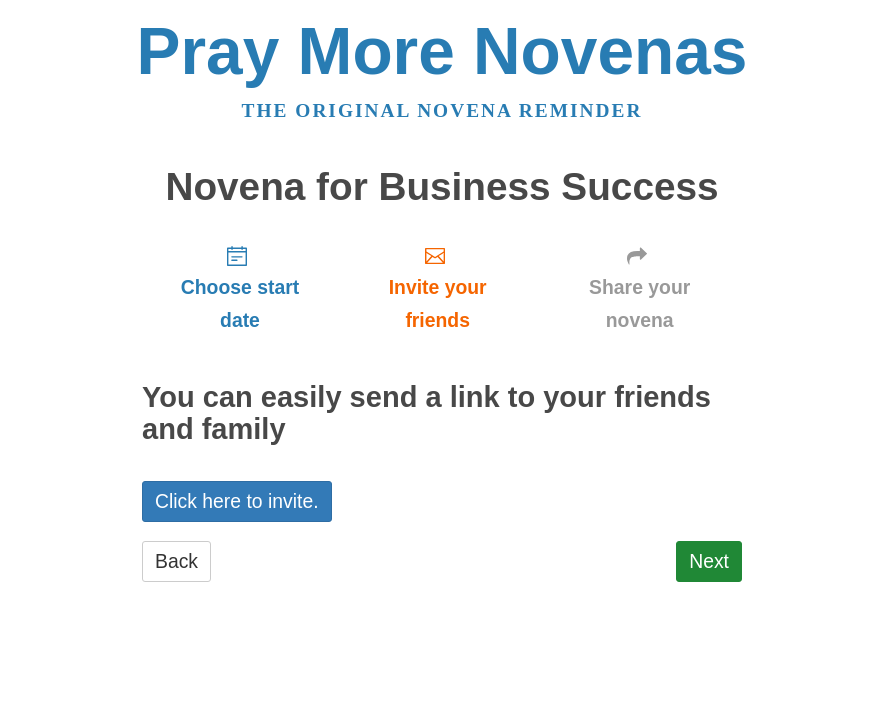 scroll, scrollTop: 0, scrollLeft: 0, axis: both 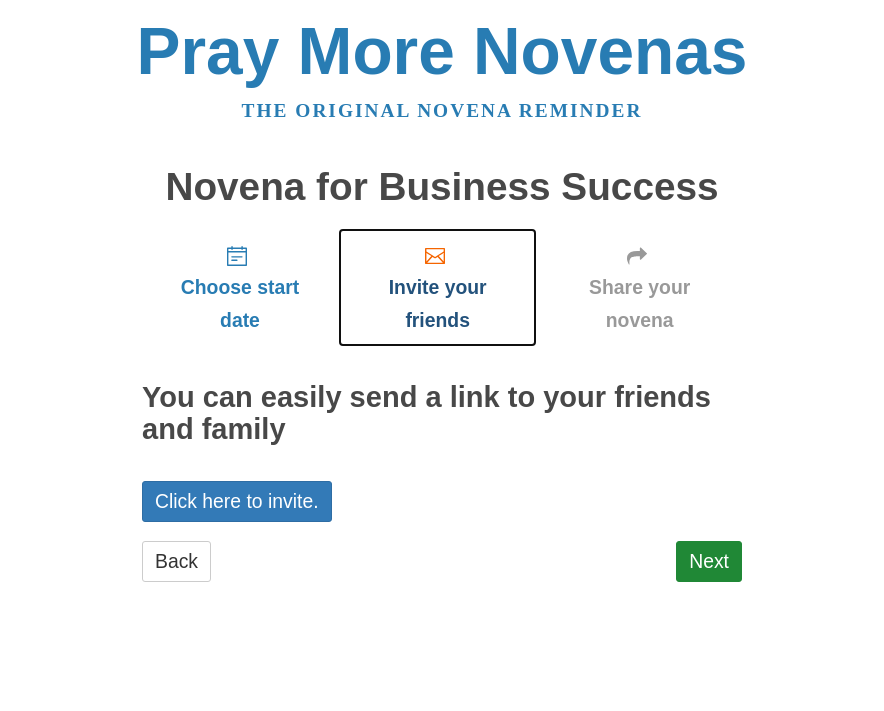 click on "Invite your friends" at bounding box center (437, 287) 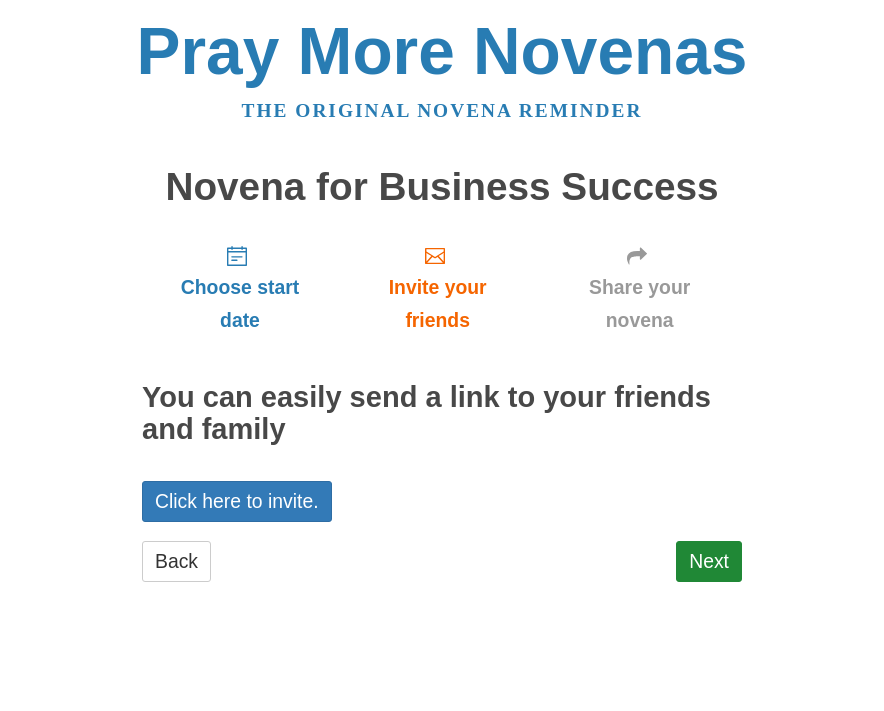 scroll, scrollTop: 0, scrollLeft: 0, axis: both 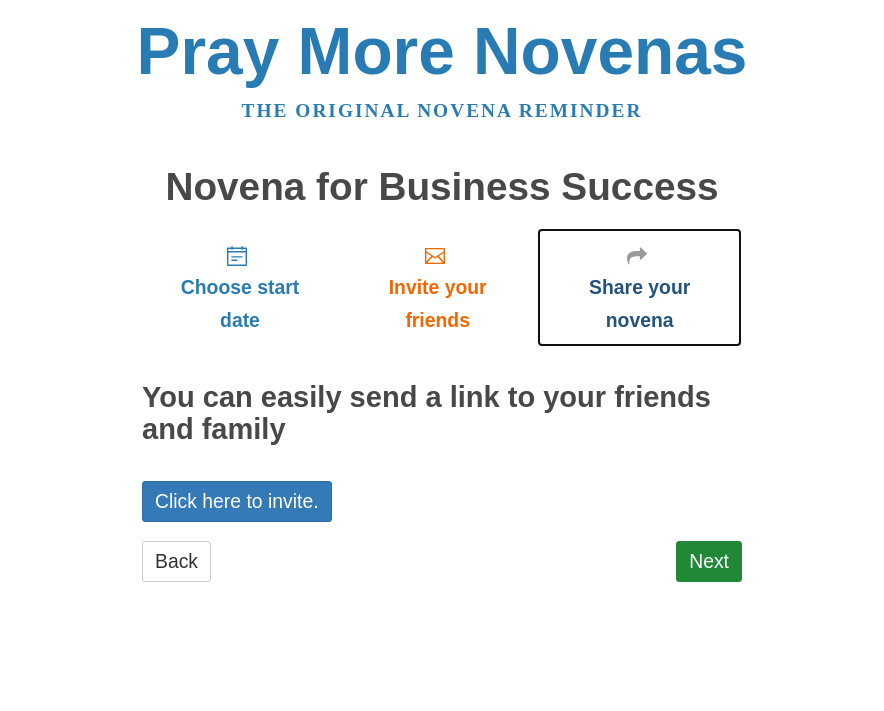 click on "Share your novena" at bounding box center (639, 287) 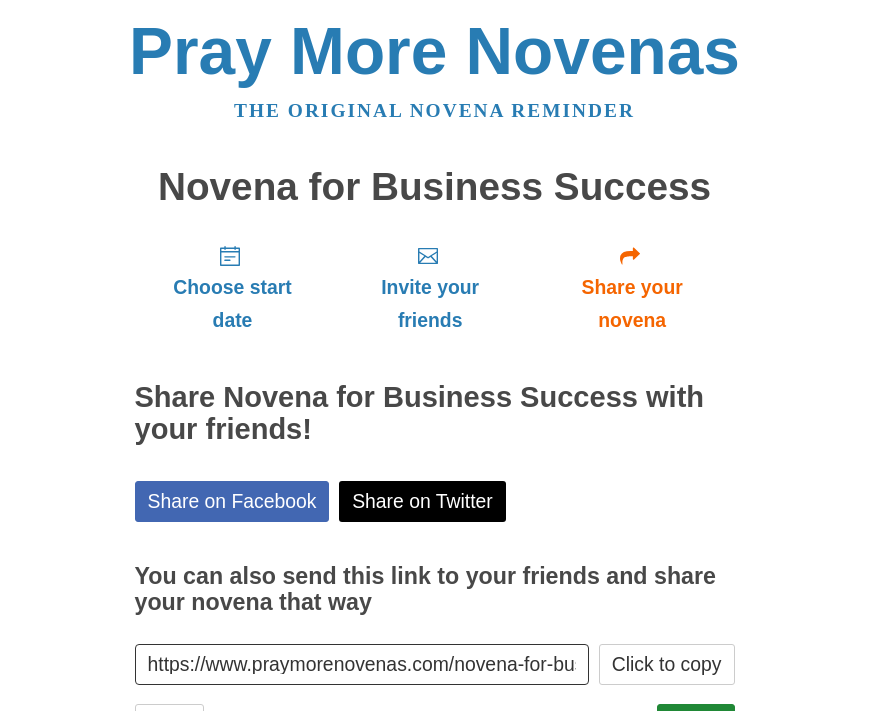 scroll, scrollTop: 92, scrollLeft: 0, axis: vertical 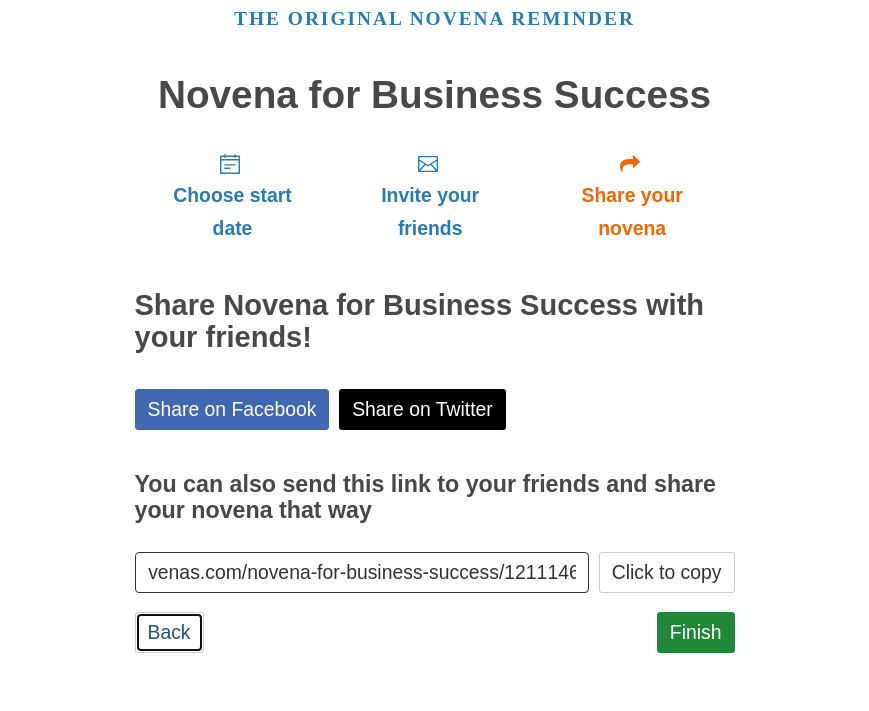 click on "Back" at bounding box center (169, 632) 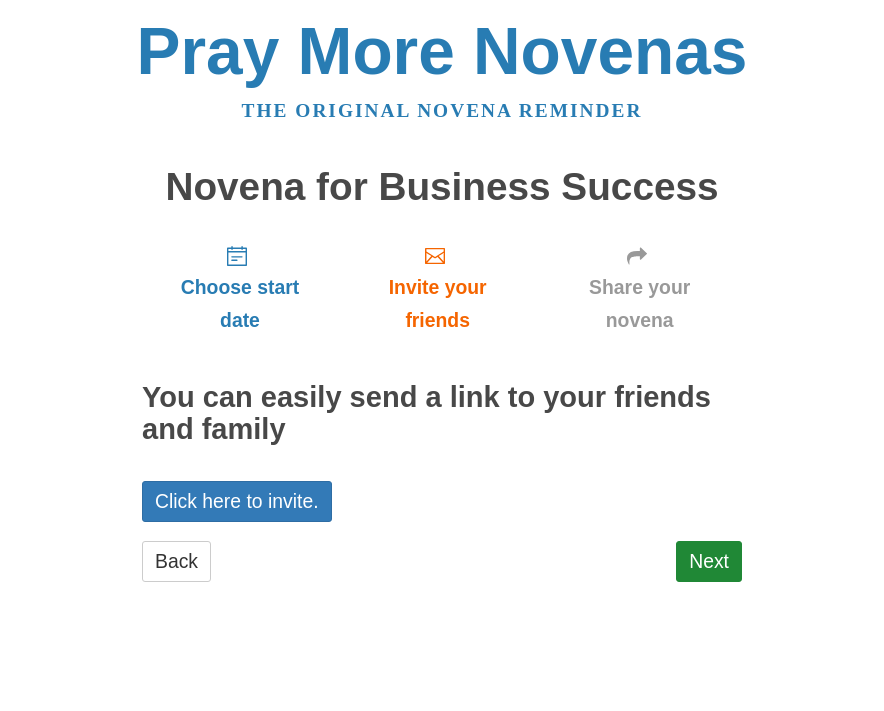 scroll, scrollTop: 0, scrollLeft: 0, axis: both 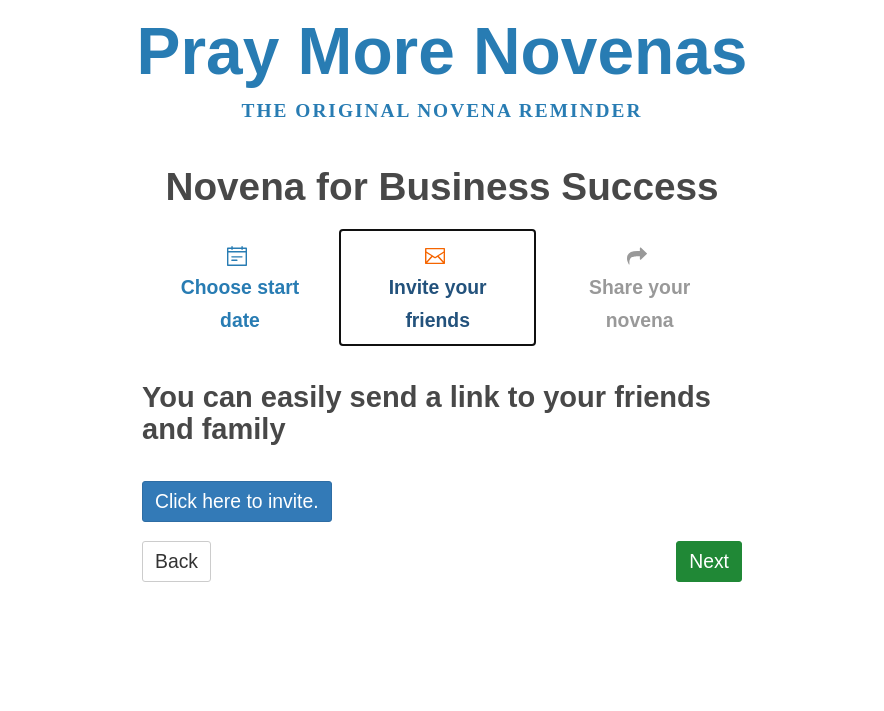 click on "Invite your friends" at bounding box center (437, 287) 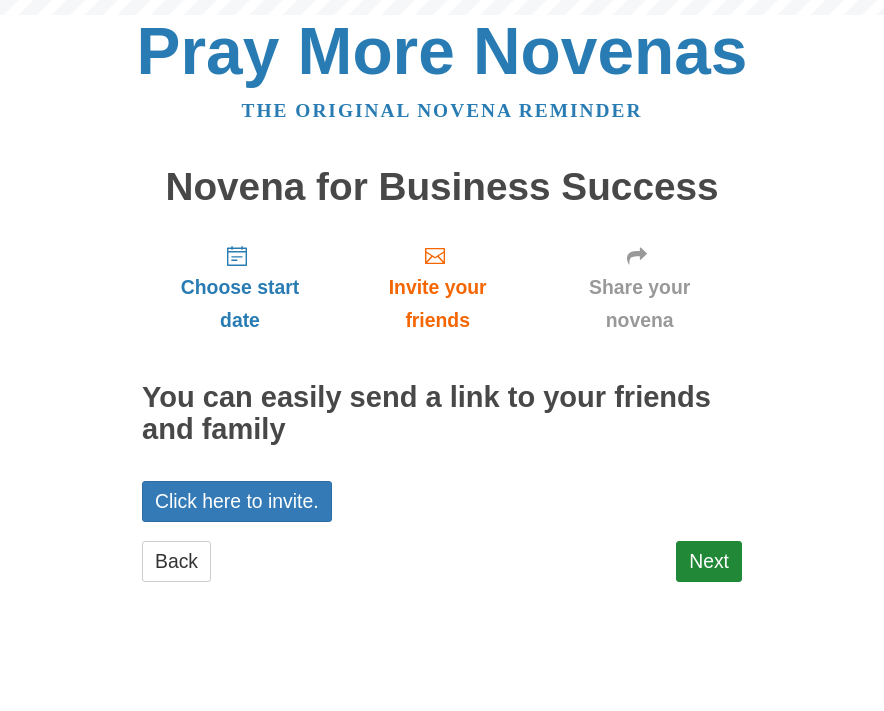scroll, scrollTop: 0, scrollLeft: 0, axis: both 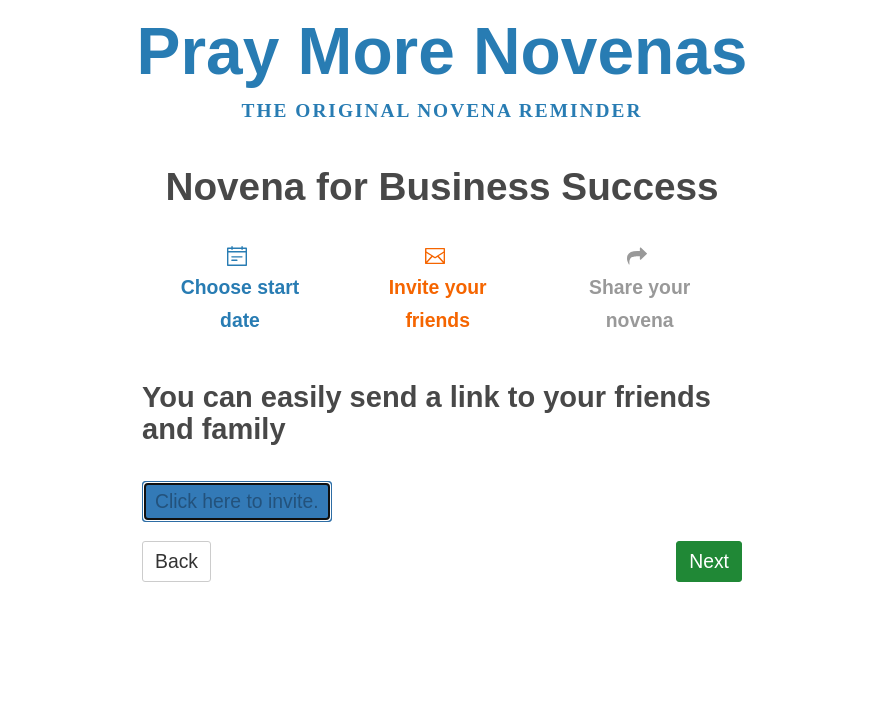 click on "Click here to invite." at bounding box center (237, 501) 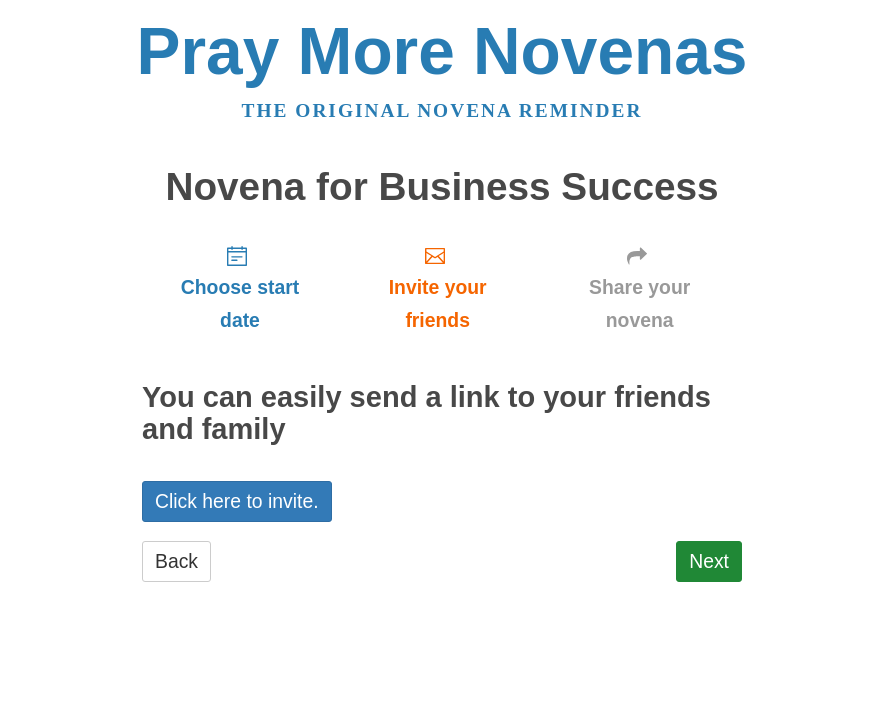 click on "Next" at bounding box center (709, 561) 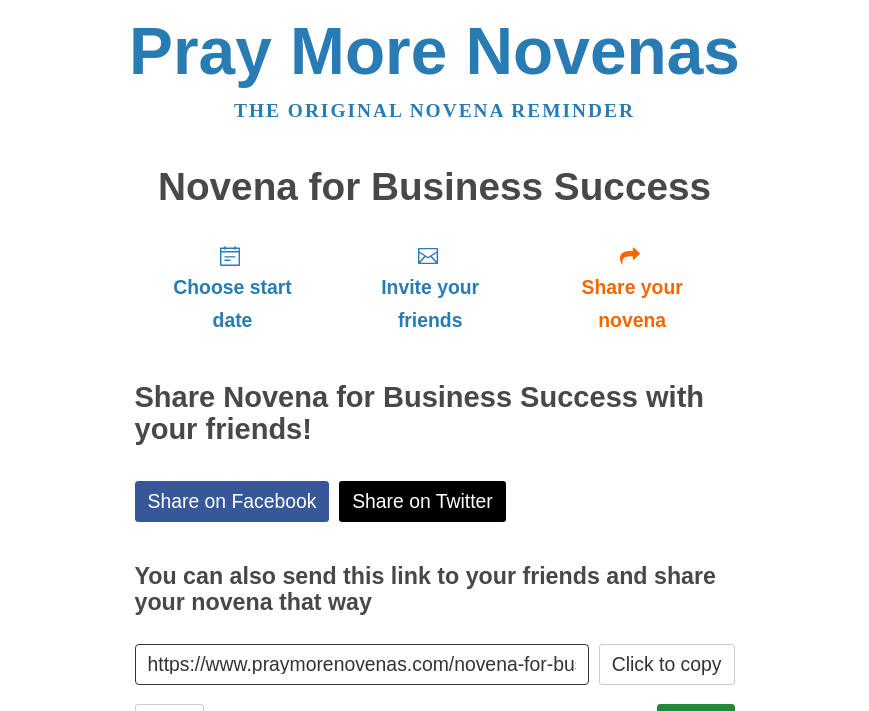 scroll, scrollTop: 92, scrollLeft: 0, axis: vertical 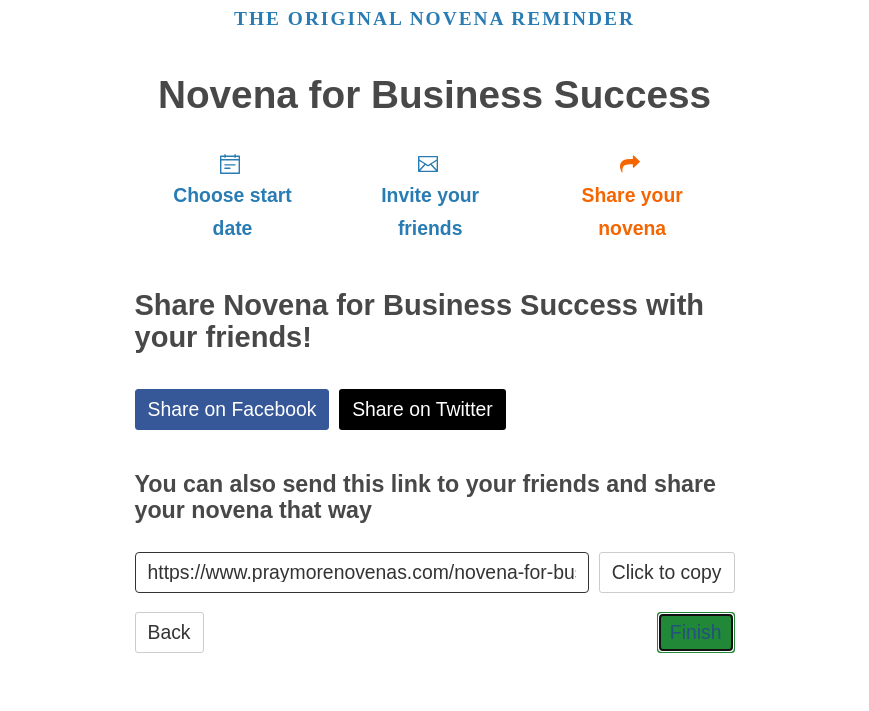 click on "Finish" at bounding box center (696, 632) 